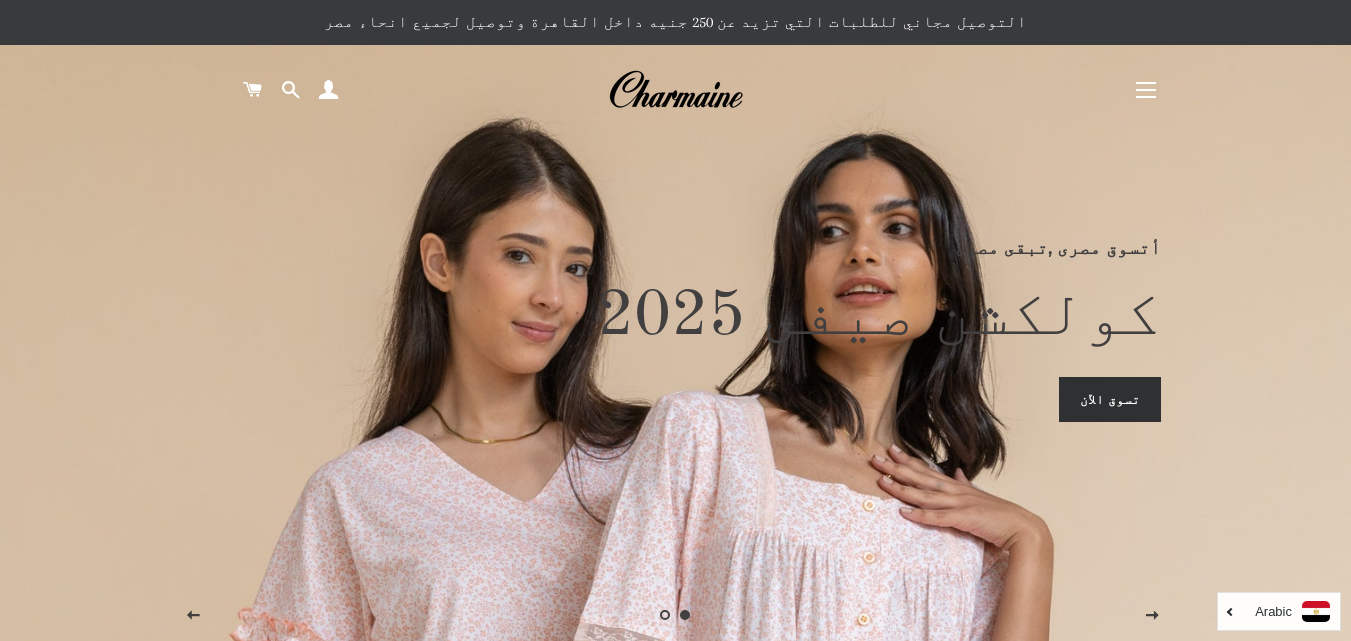 scroll, scrollTop: 0, scrollLeft: 0, axis: both 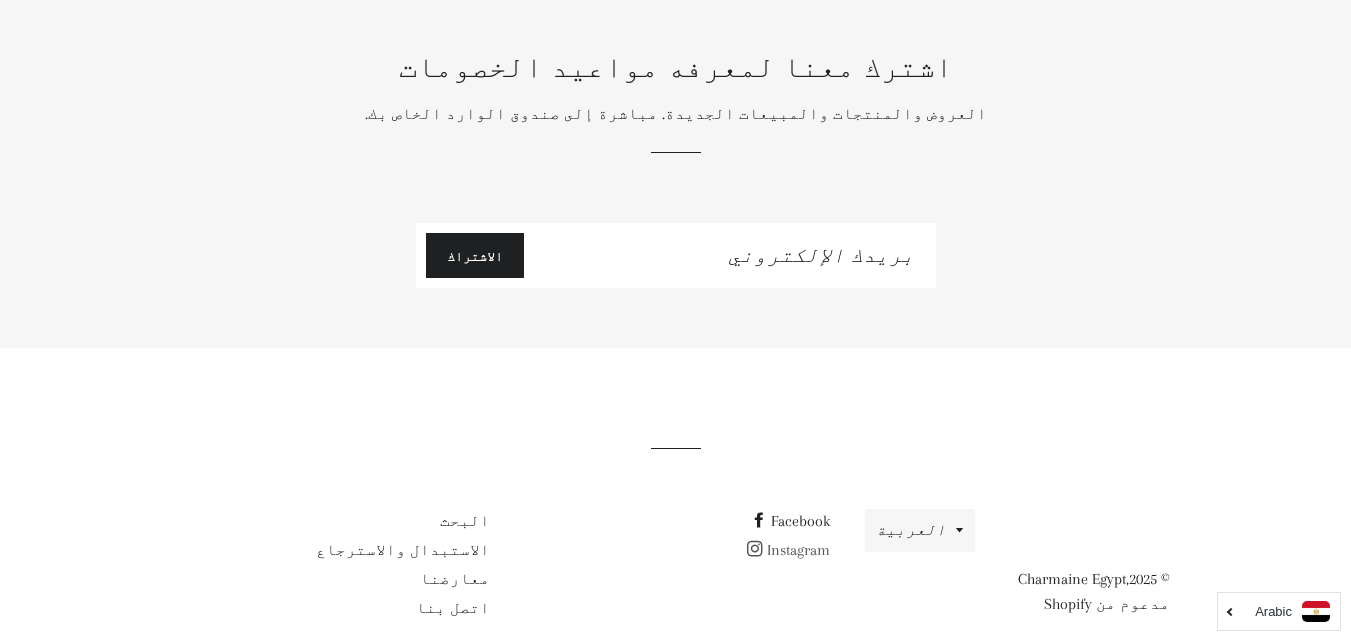 click on "Instagram" at bounding box center [788, 550] 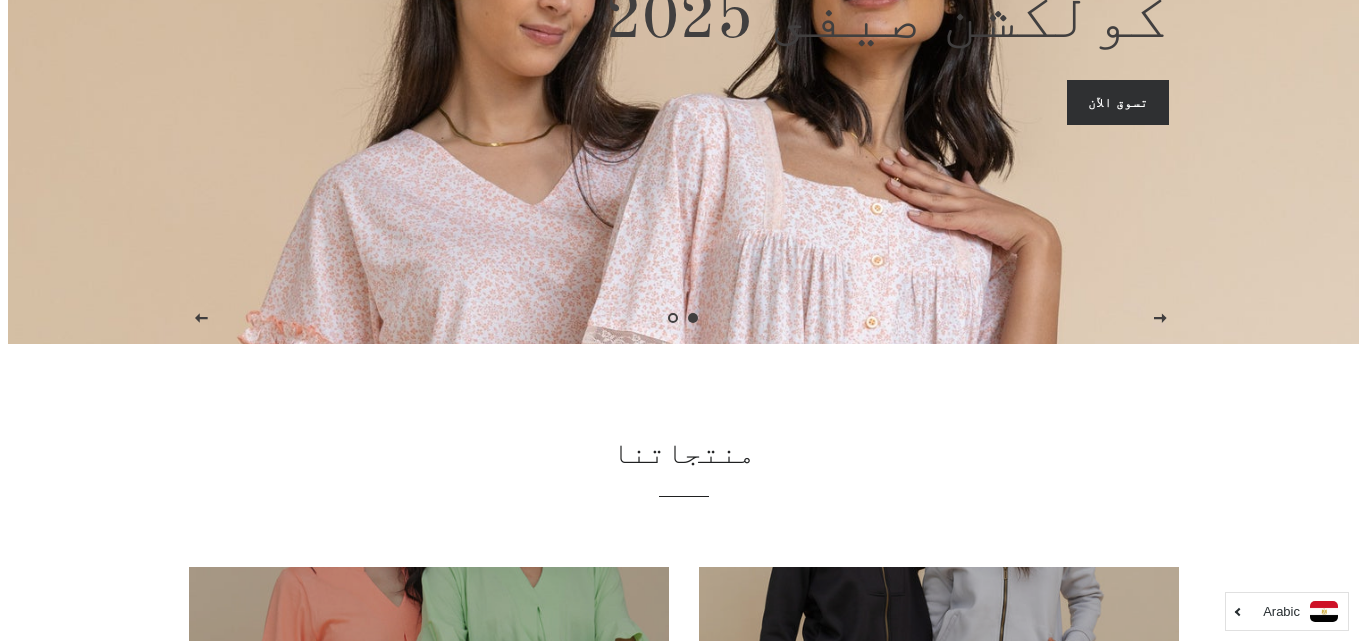 scroll, scrollTop: 0, scrollLeft: 0, axis: both 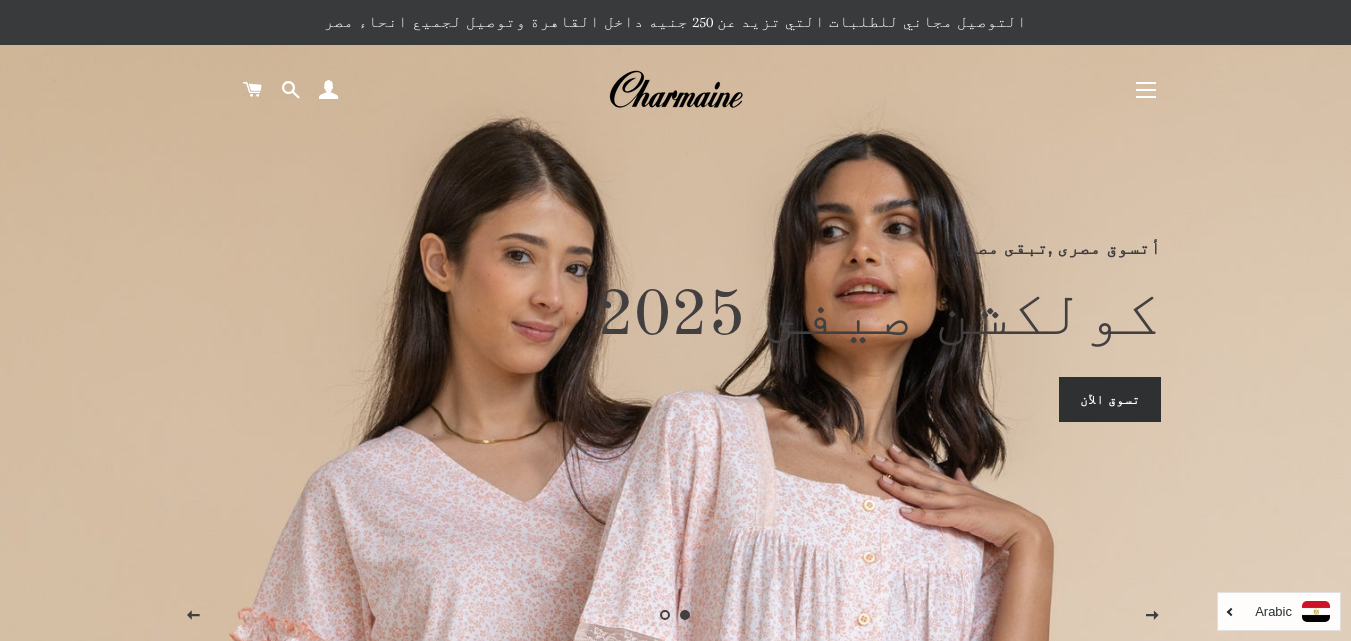 click on "التنقل في الموقع" at bounding box center [1146, 90] 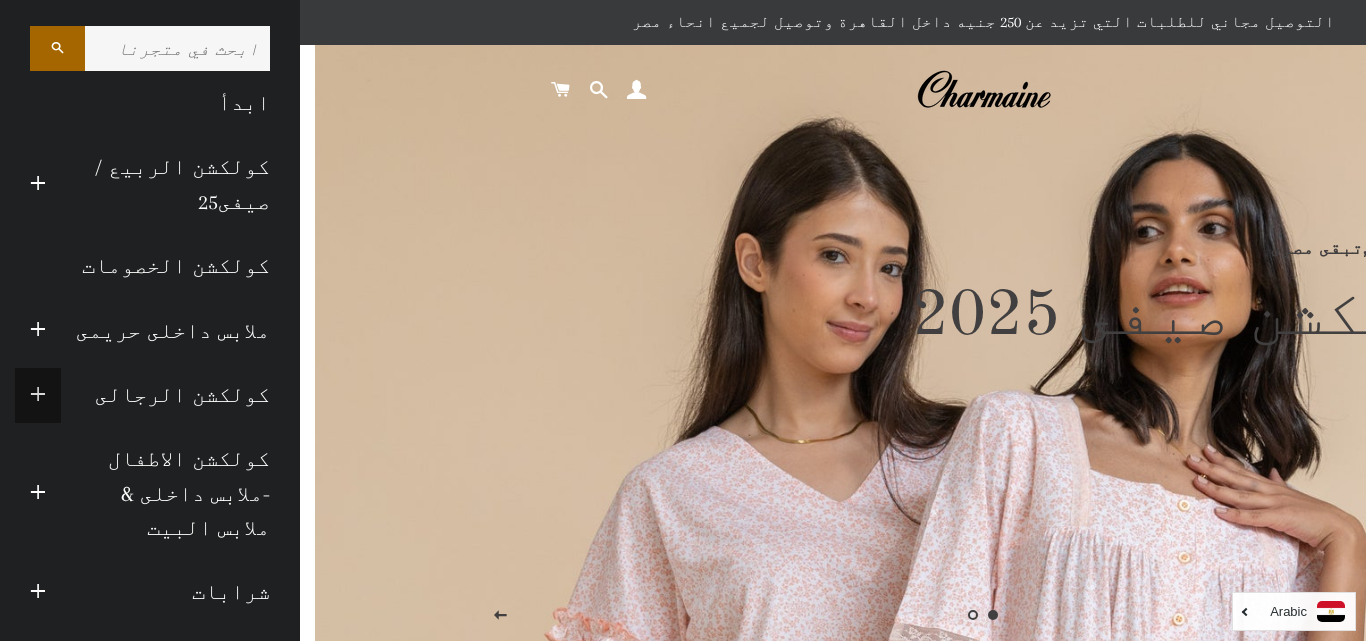 click at bounding box center (38, 395) 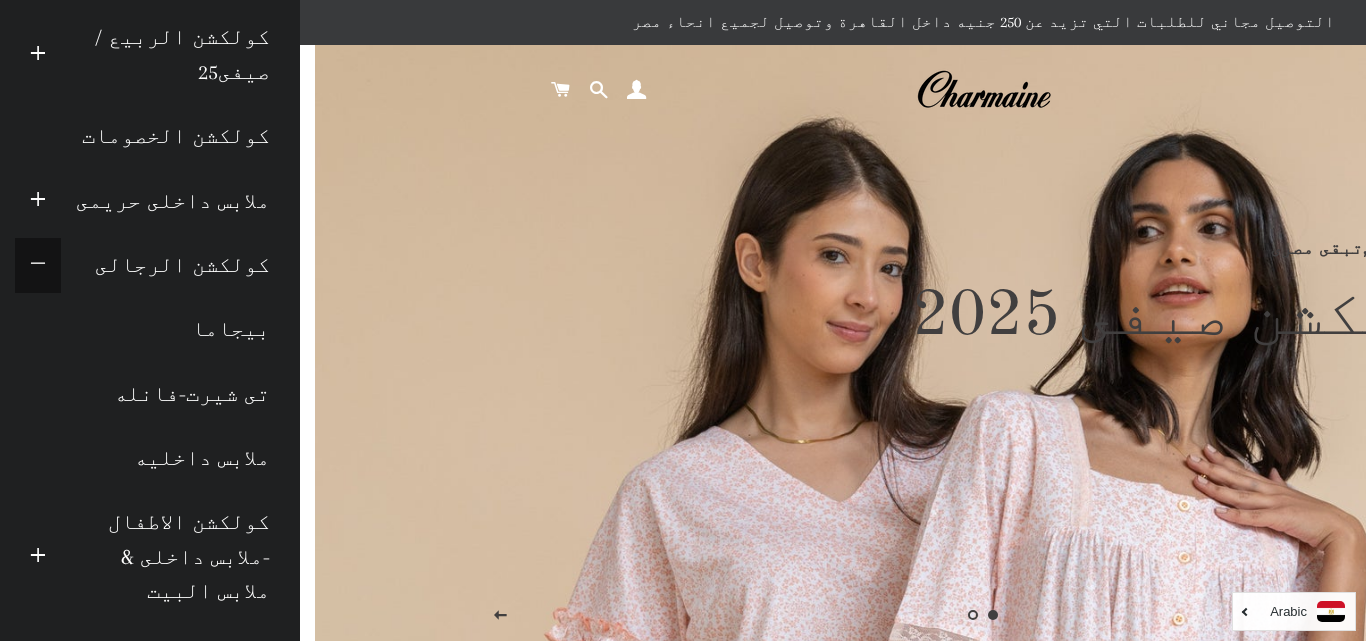 scroll, scrollTop: 160, scrollLeft: 0, axis: vertical 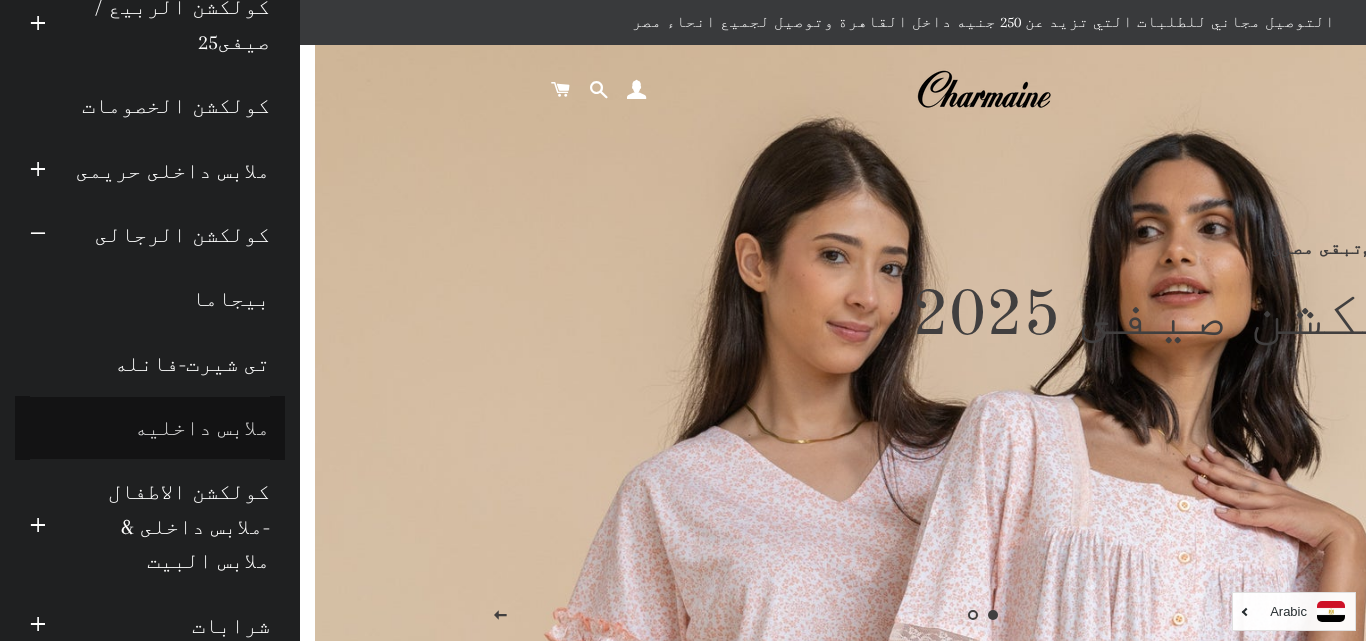 click on "ملابس داخليه" at bounding box center (150, 428) 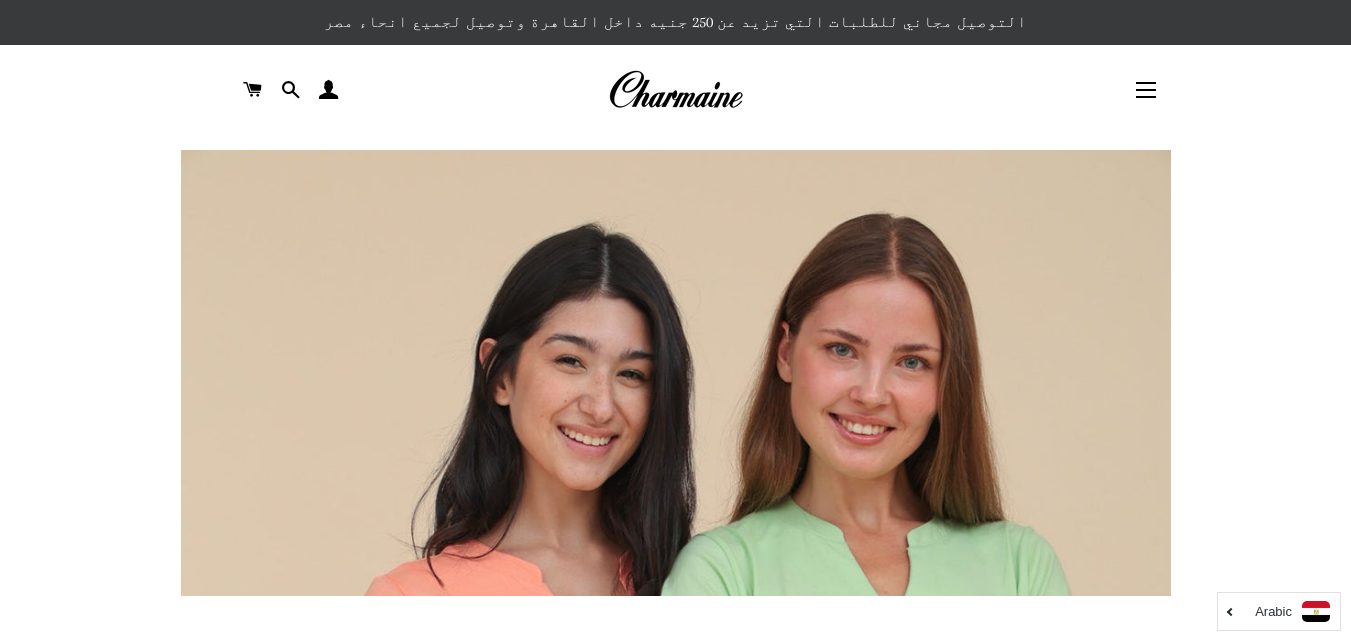 scroll, scrollTop: 0, scrollLeft: 0, axis: both 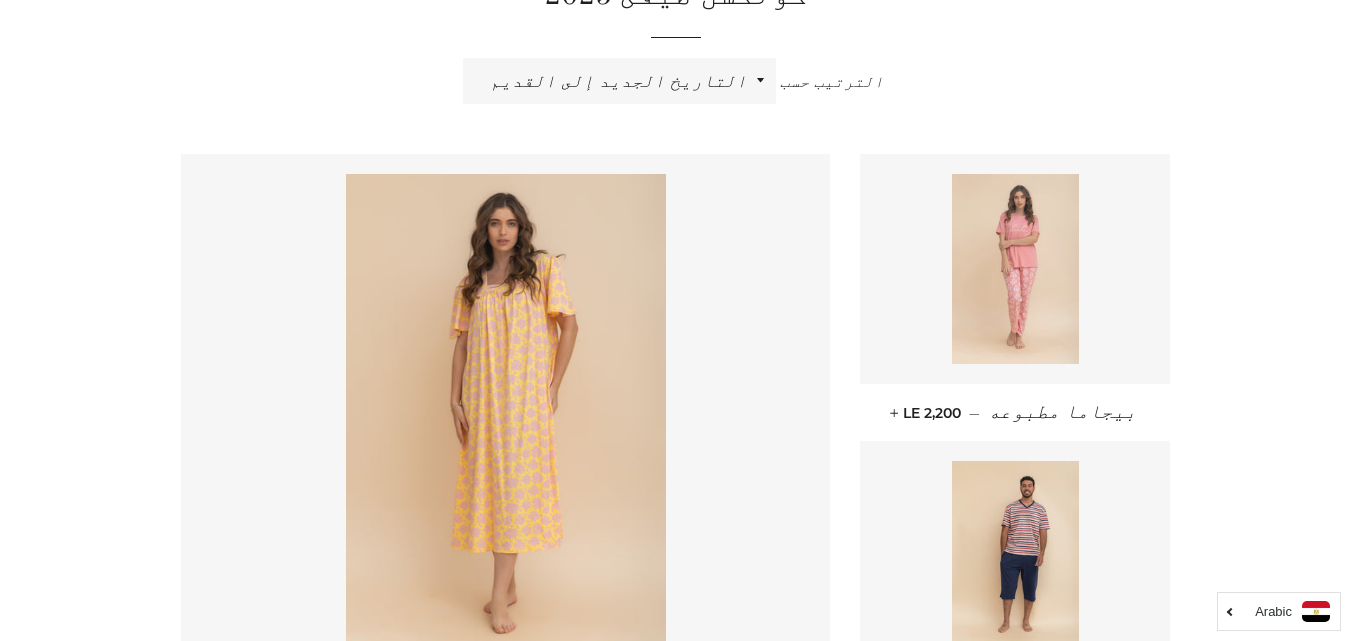 click at bounding box center [1015, 269] 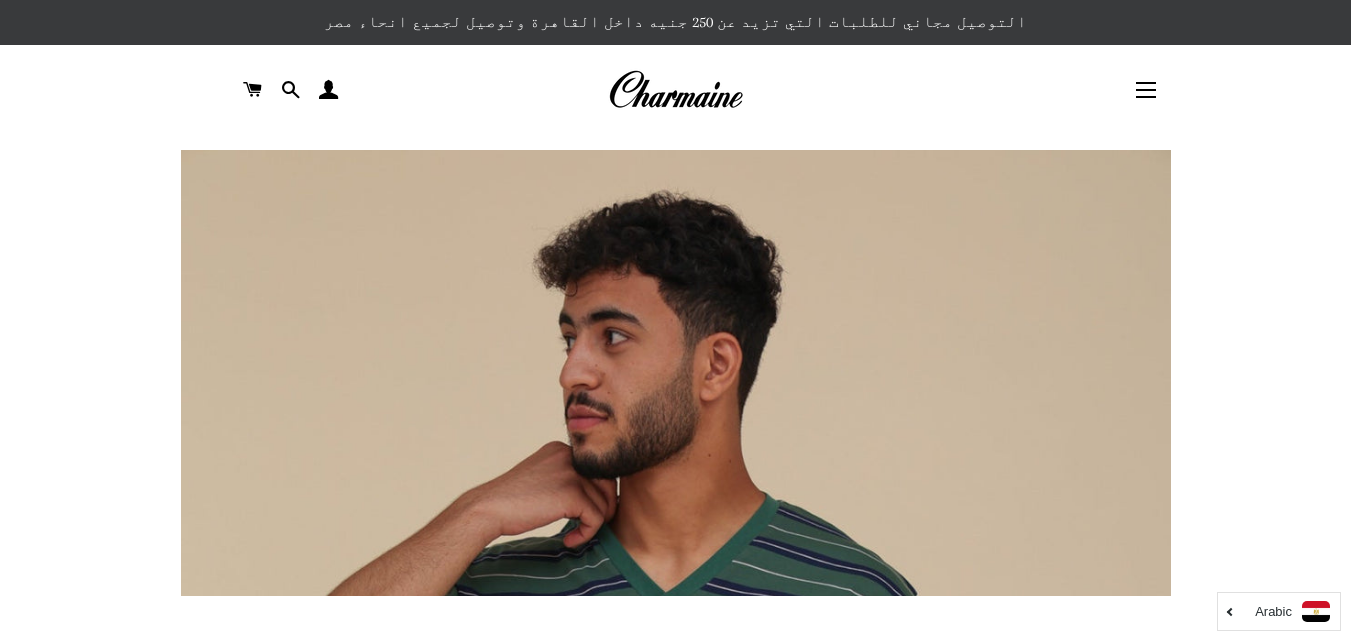 scroll, scrollTop: 0, scrollLeft: 0, axis: both 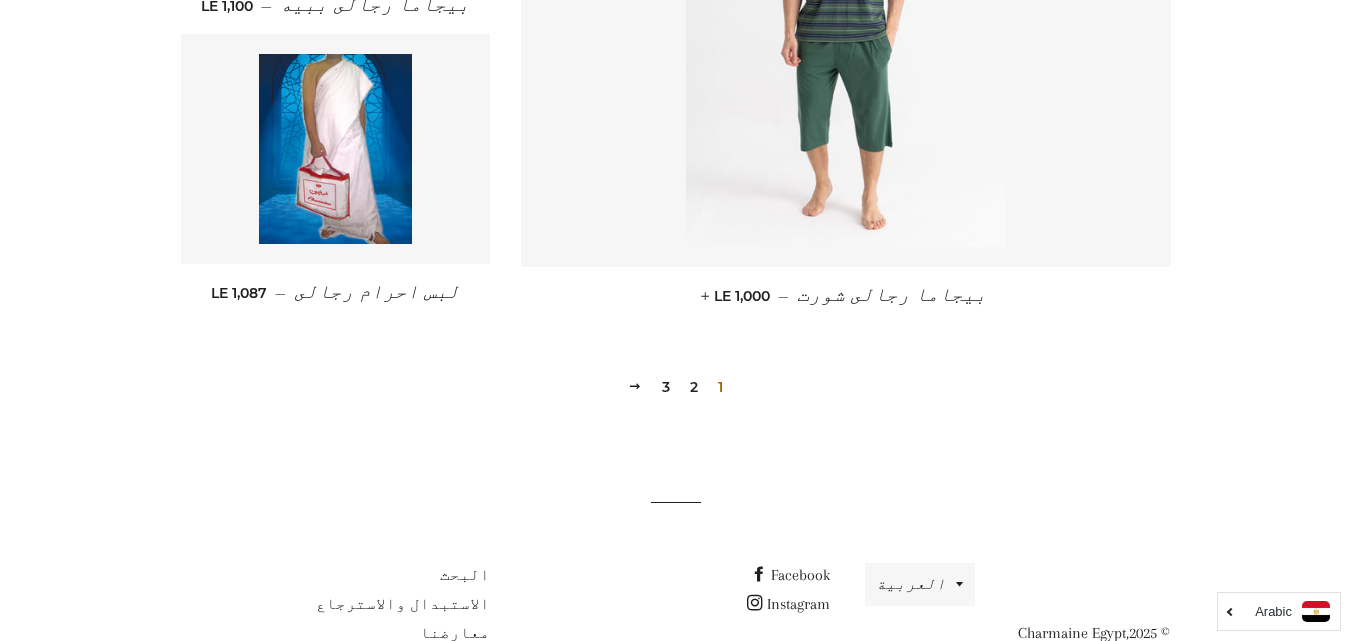 click on "2" at bounding box center [694, 387] 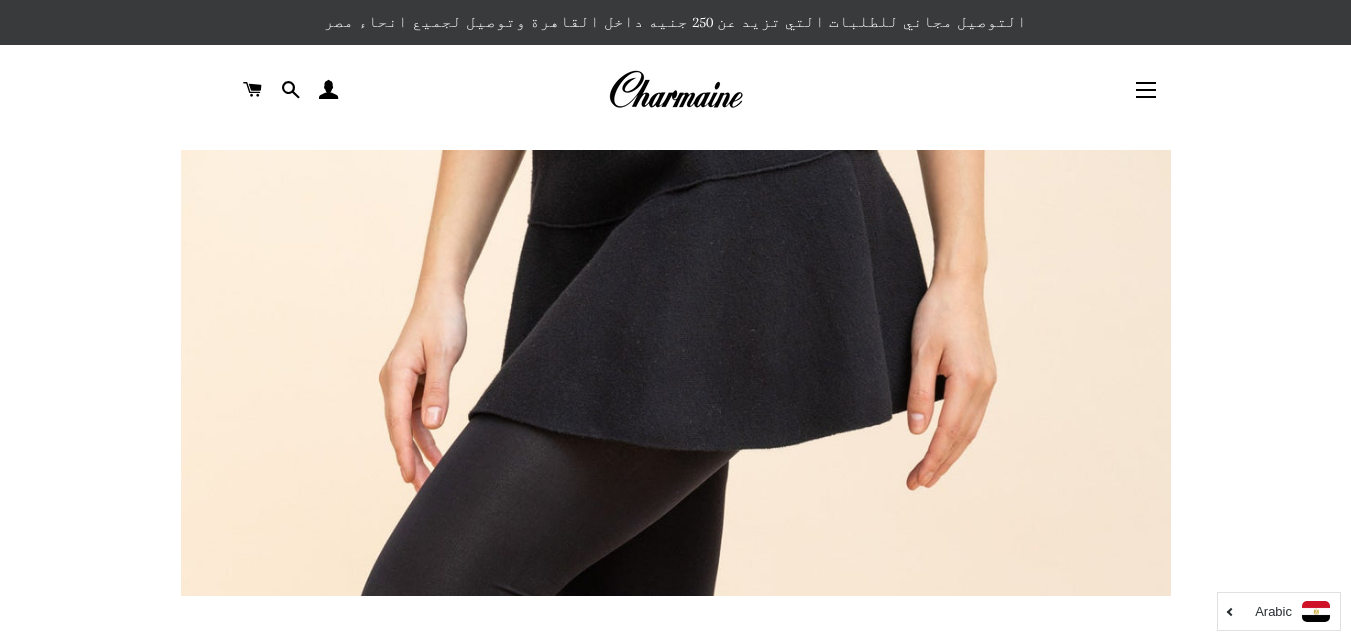scroll, scrollTop: 0, scrollLeft: 0, axis: both 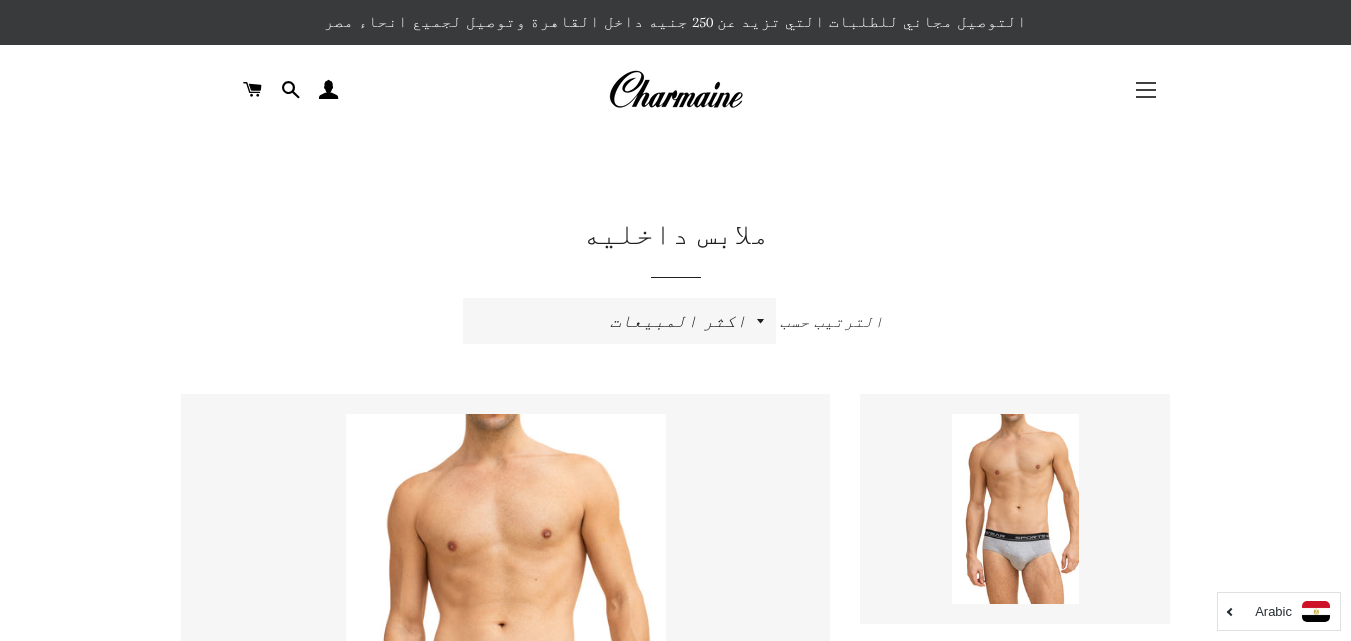 click at bounding box center (1146, 83) 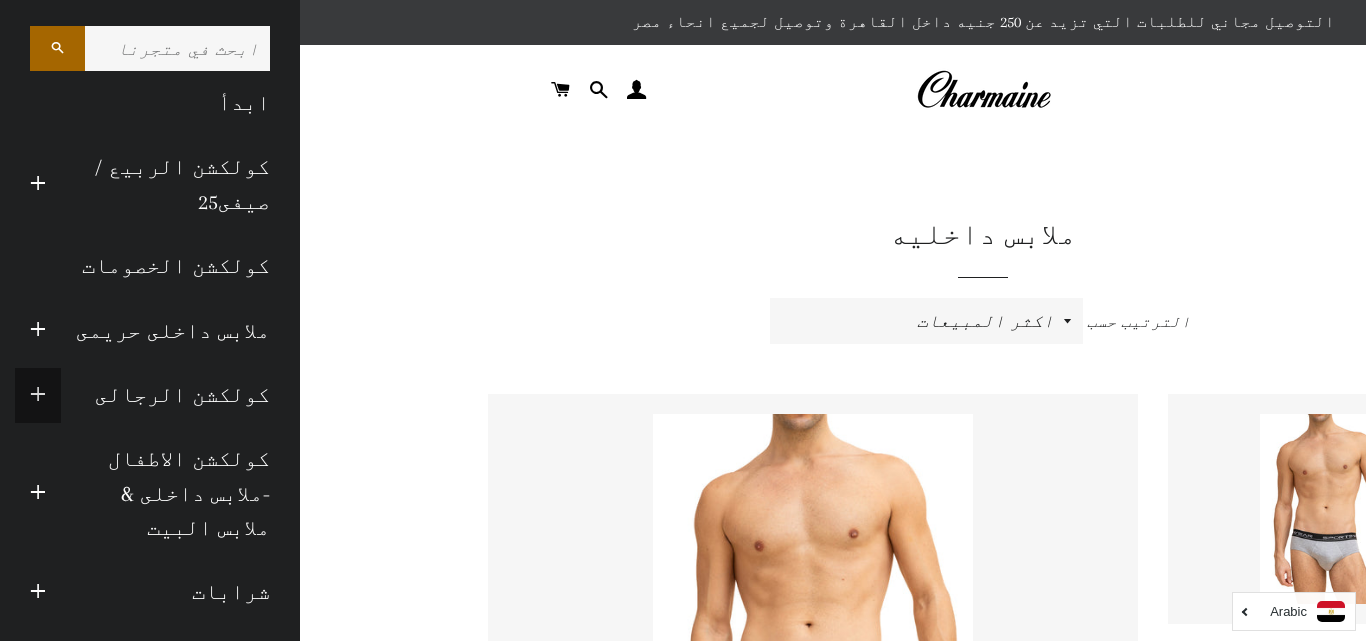 click at bounding box center [38, 395] 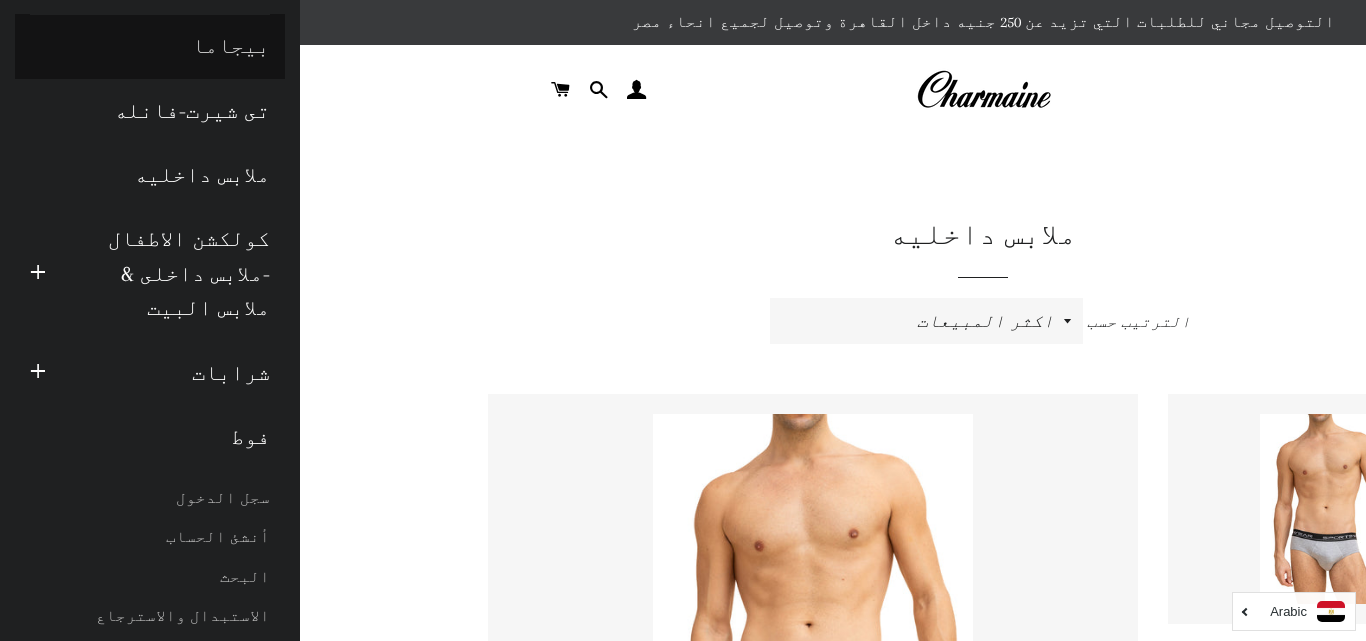 scroll, scrollTop: 440, scrollLeft: 0, axis: vertical 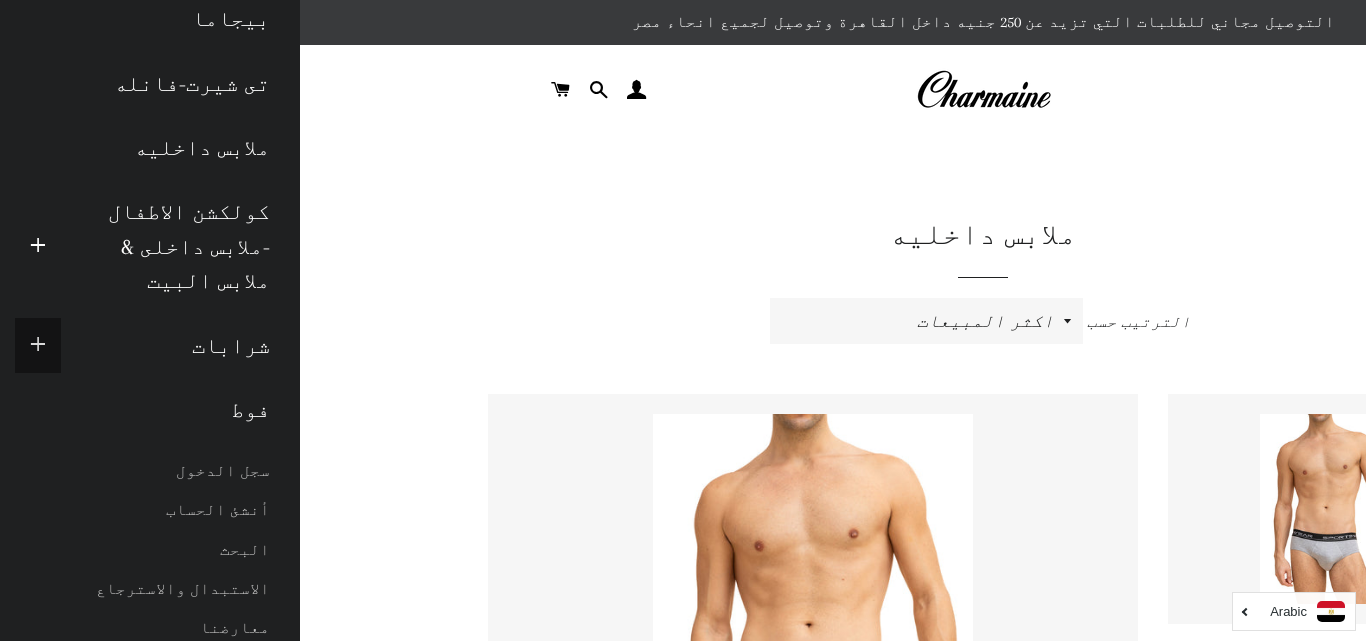 click at bounding box center [38, 345] 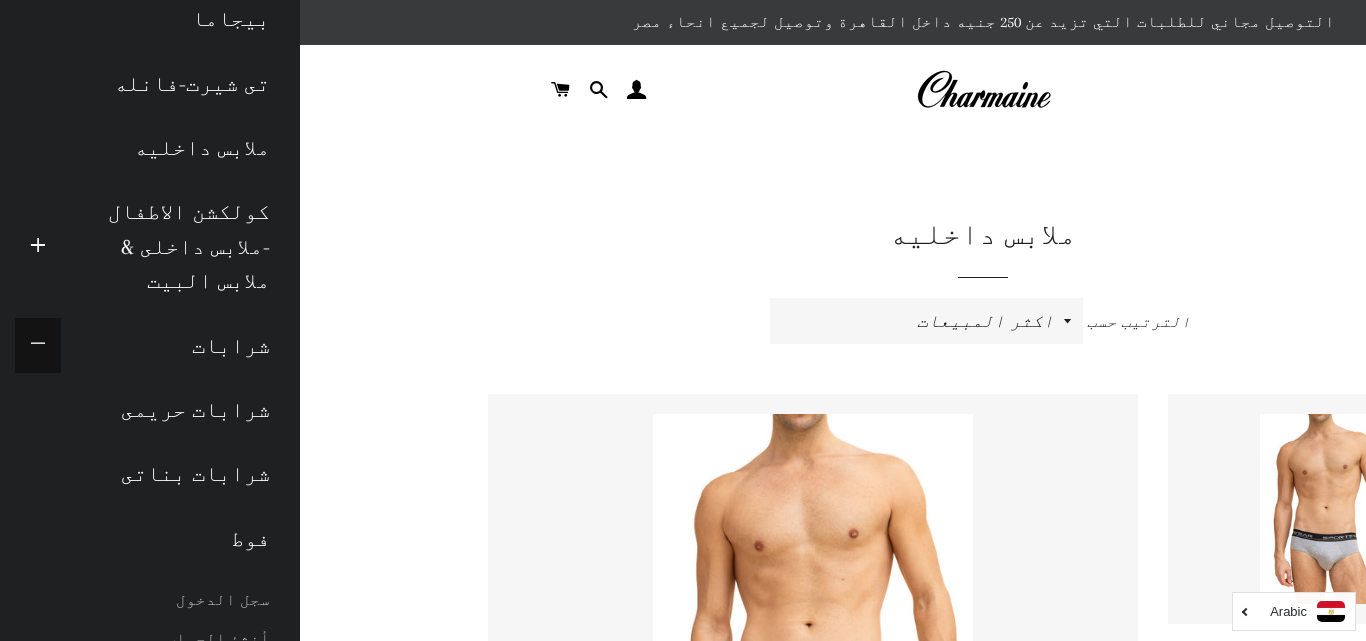 type 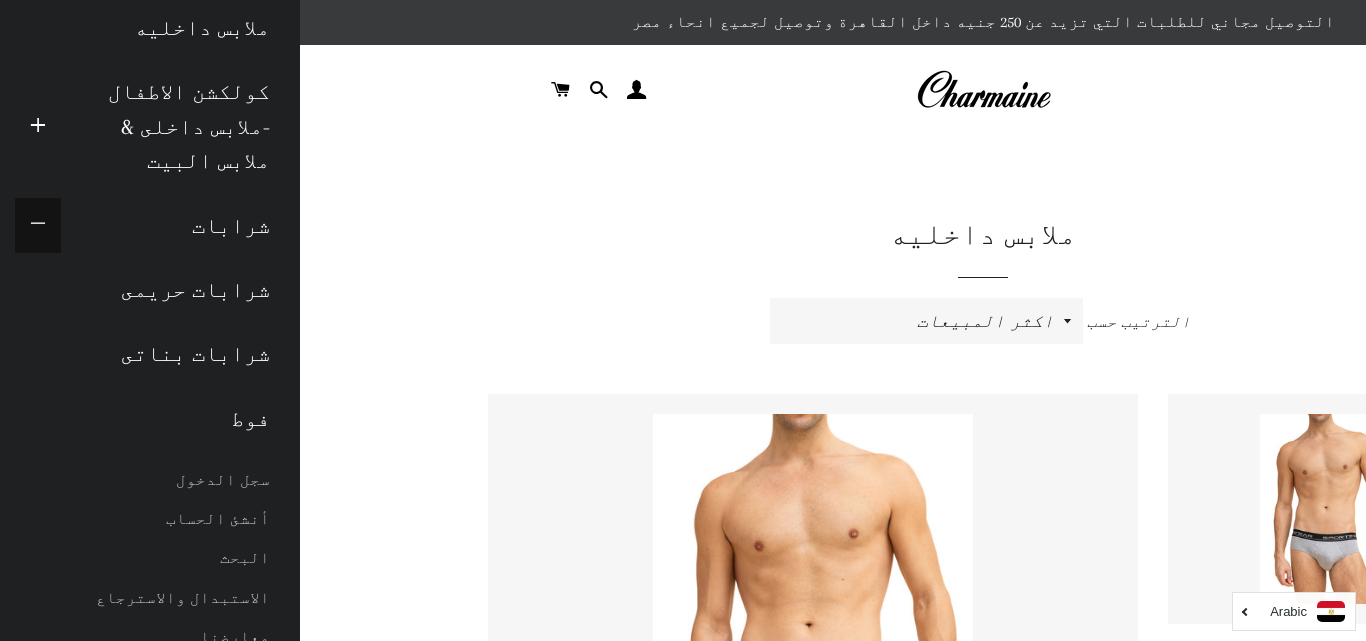 scroll, scrollTop: 581, scrollLeft: 0, axis: vertical 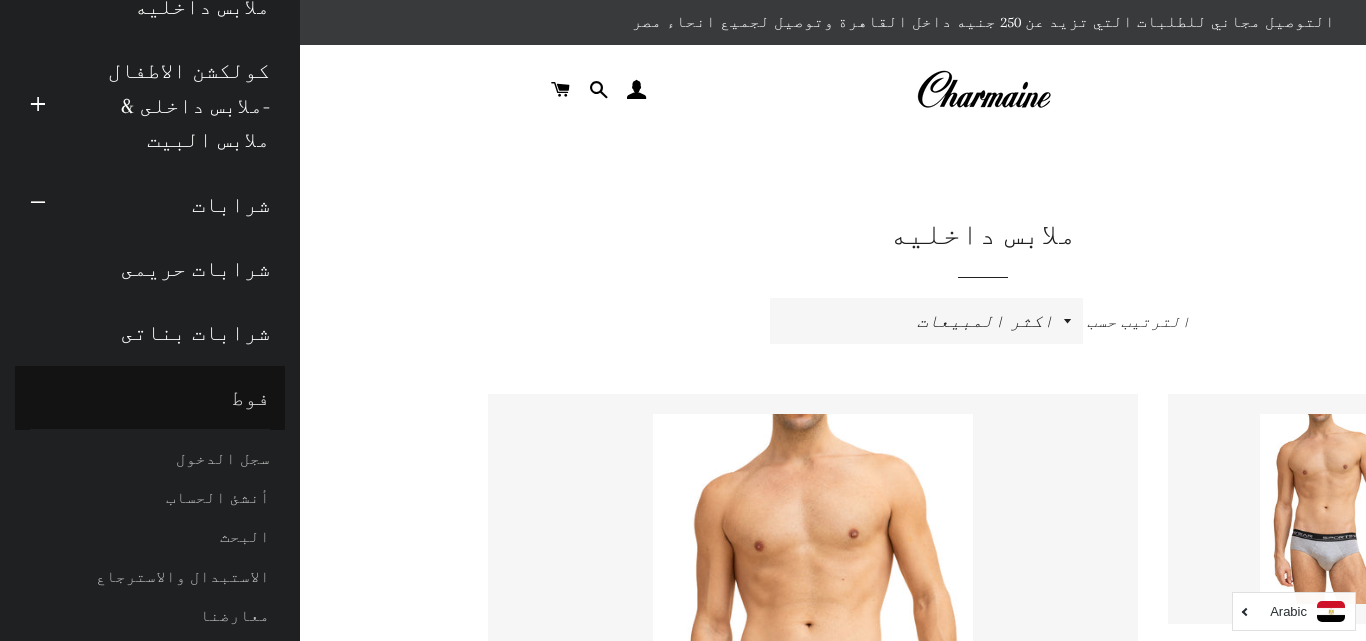 click on "فوط" at bounding box center (150, 398) 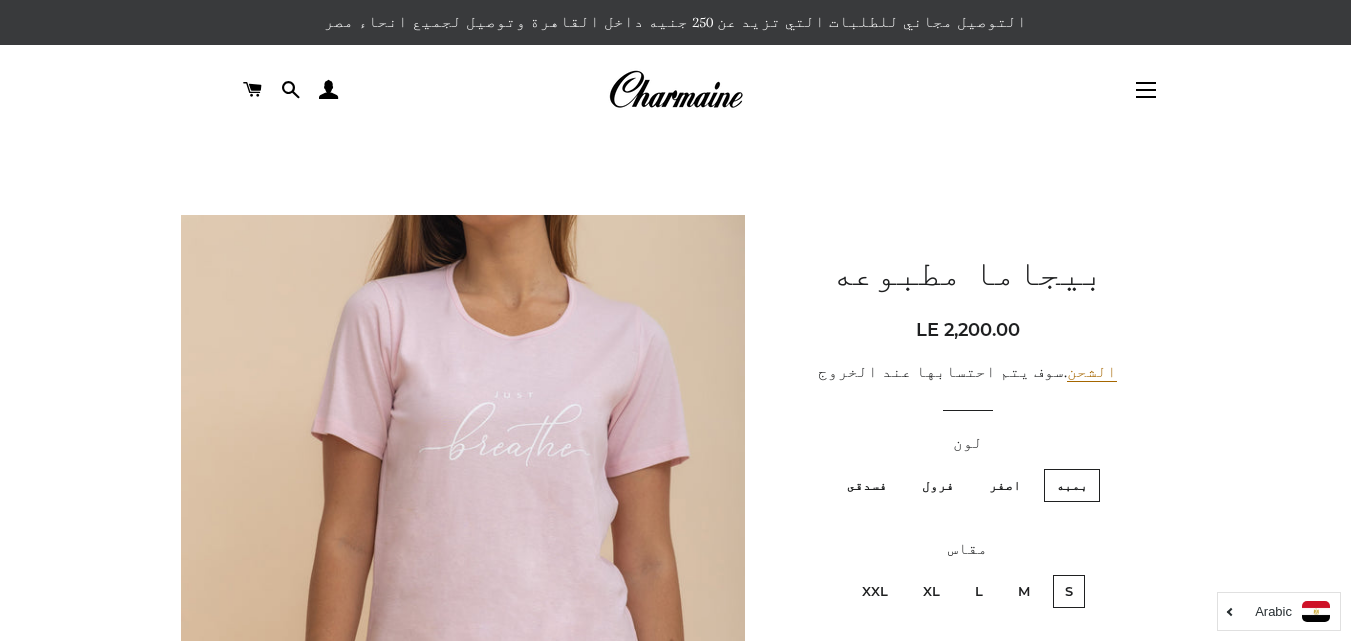 scroll, scrollTop: 0, scrollLeft: 0, axis: both 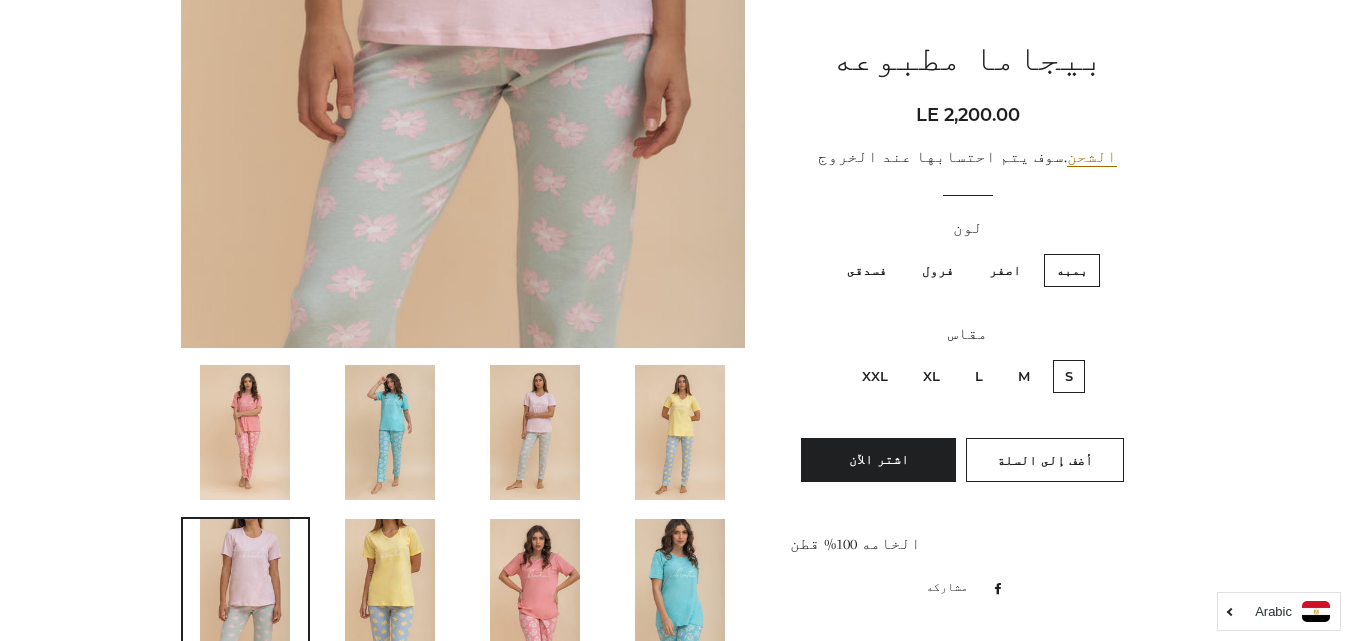 click on "فرول" at bounding box center (938, 270) 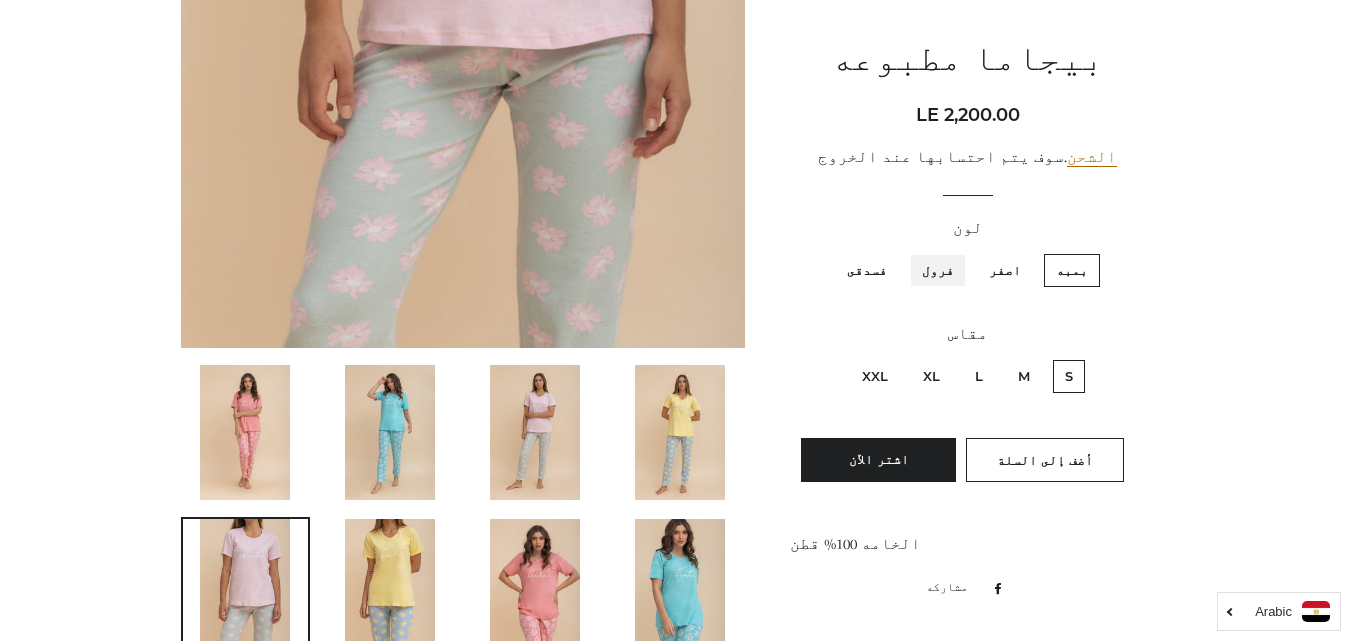 click on "فرول" at bounding box center (959, 251) 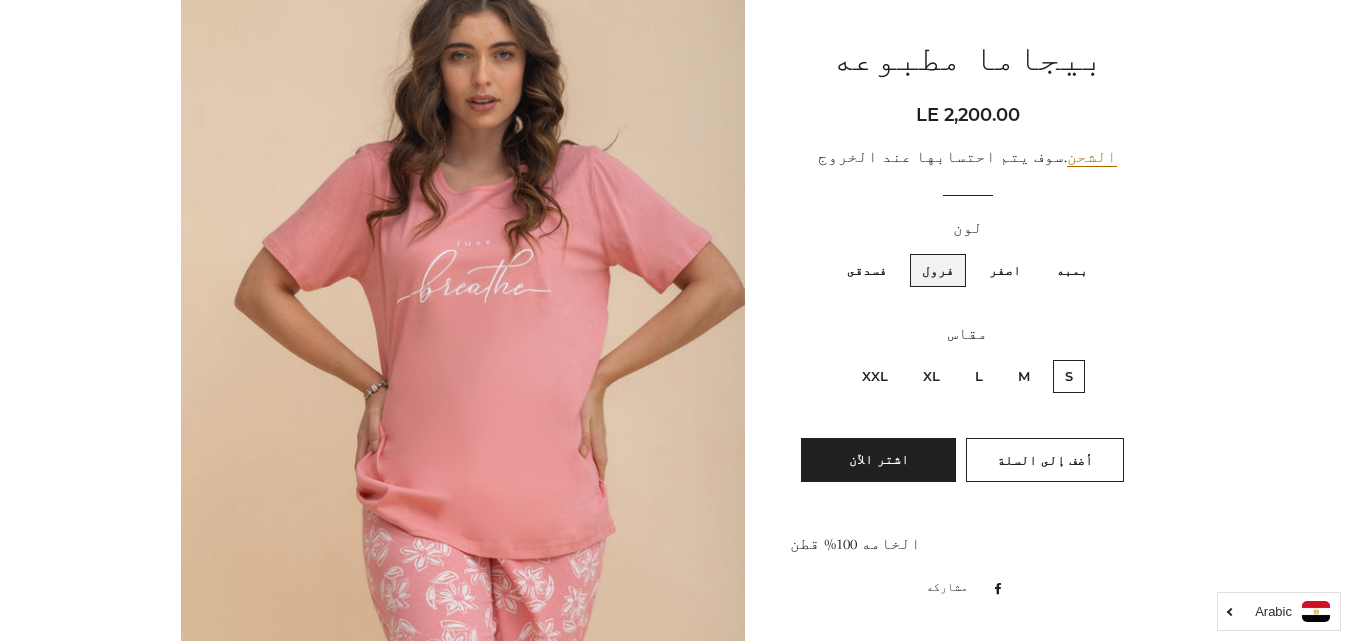 scroll, scrollTop: 275, scrollLeft: 0, axis: vertical 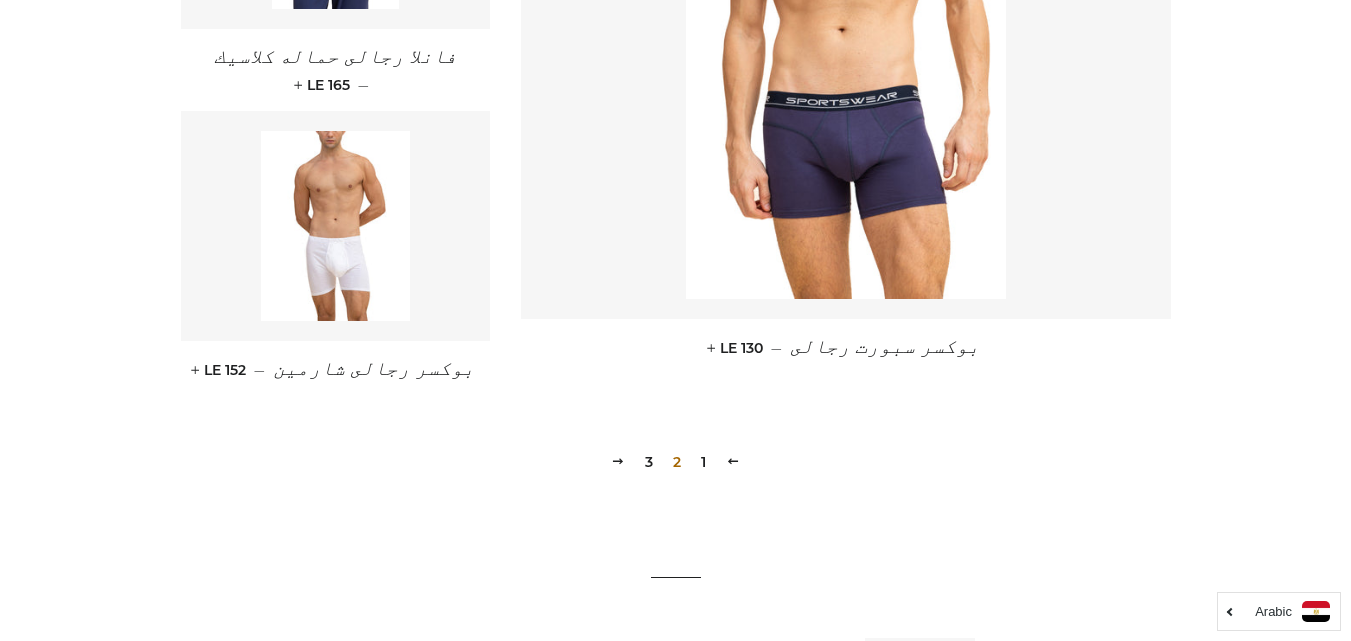 click on "3" at bounding box center (649, 462) 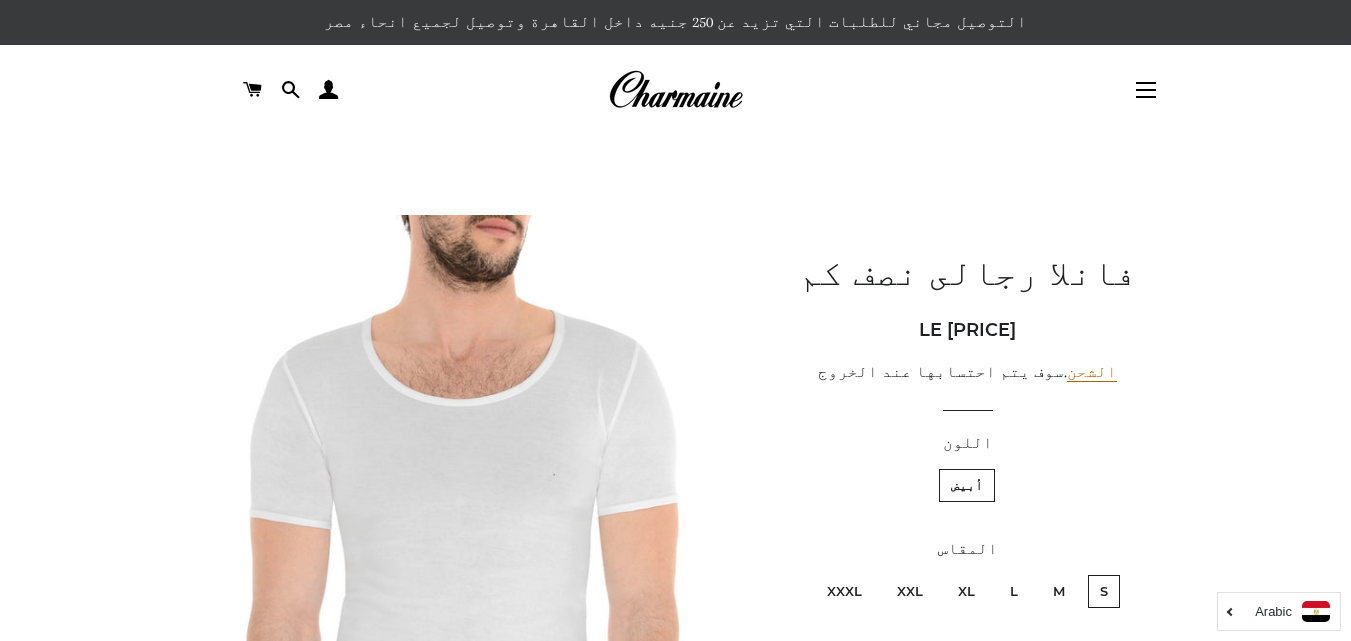 scroll, scrollTop: 0, scrollLeft: 0, axis: both 